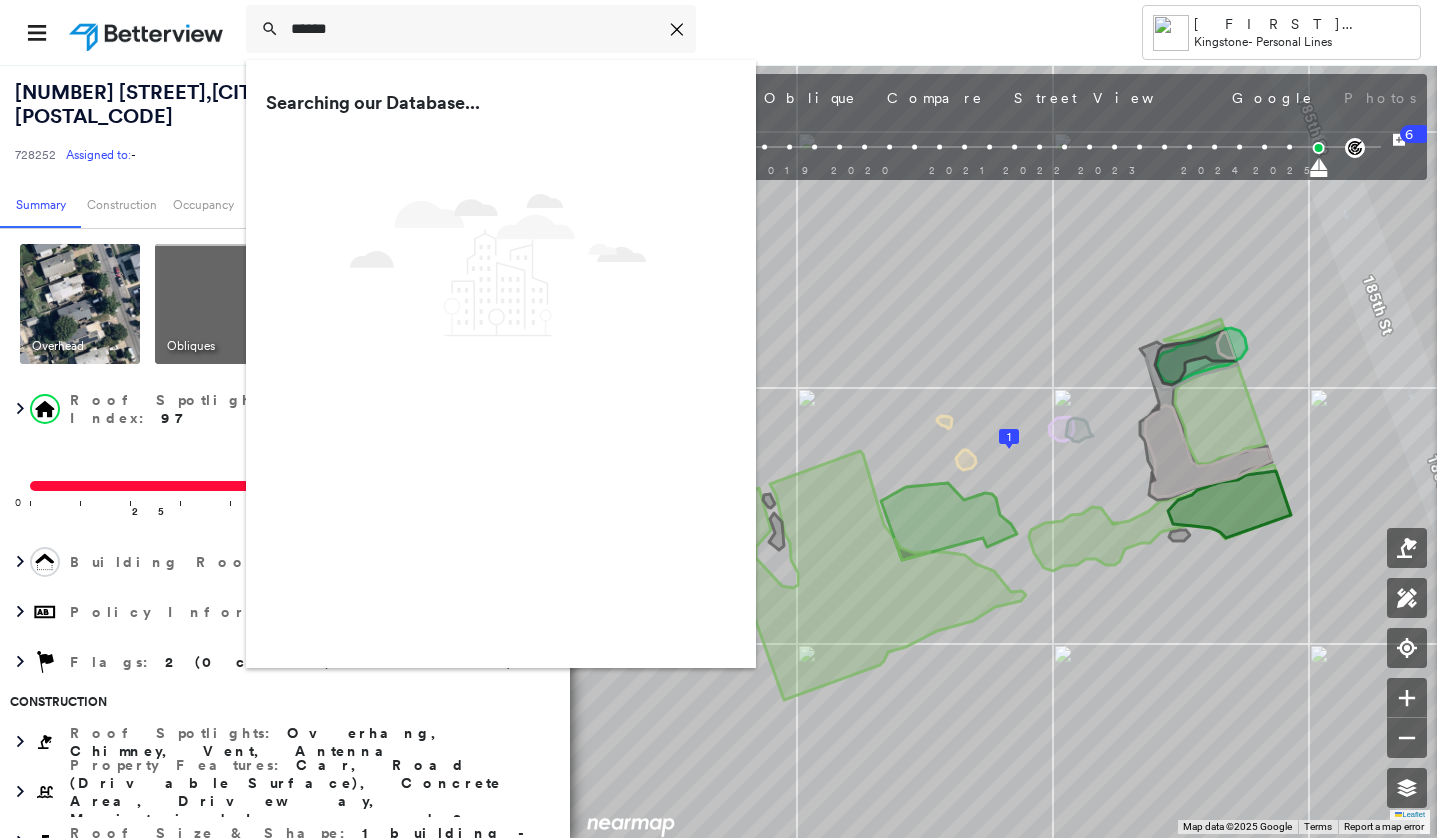 scroll, scrollTop: 0, scrollLeft: 0, axis: both 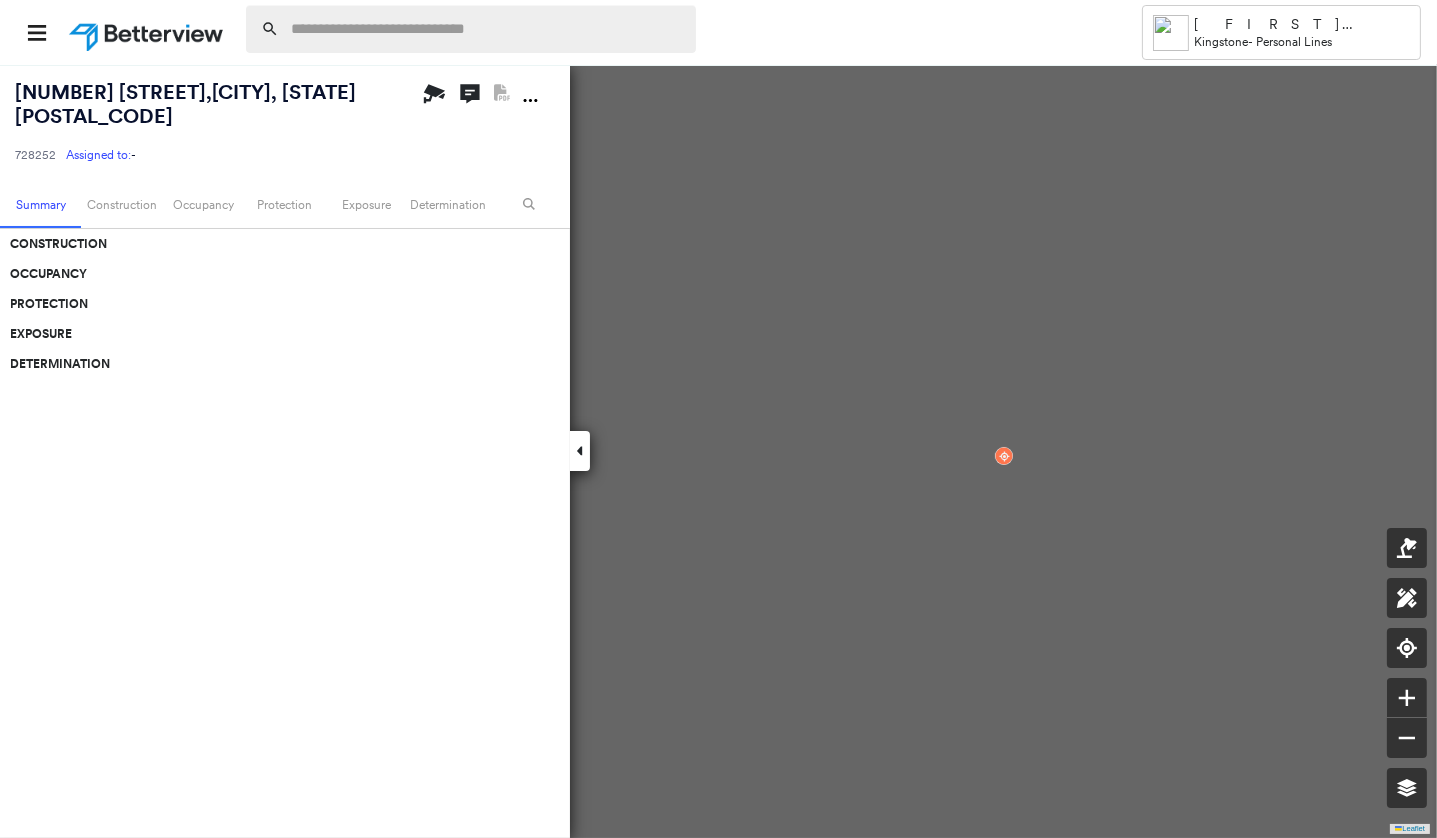 click at bounding box center (487, 29) 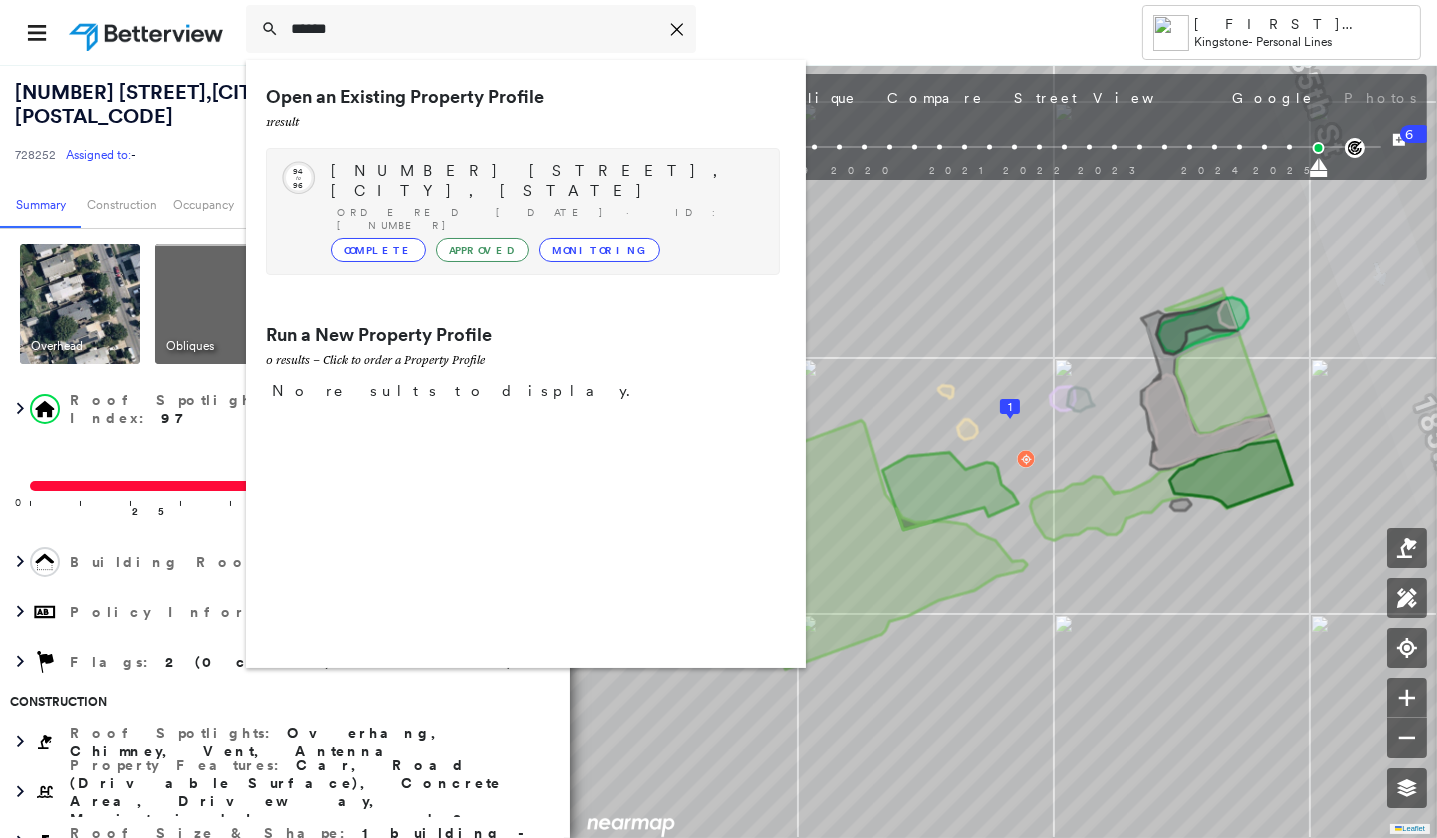 type on "******" 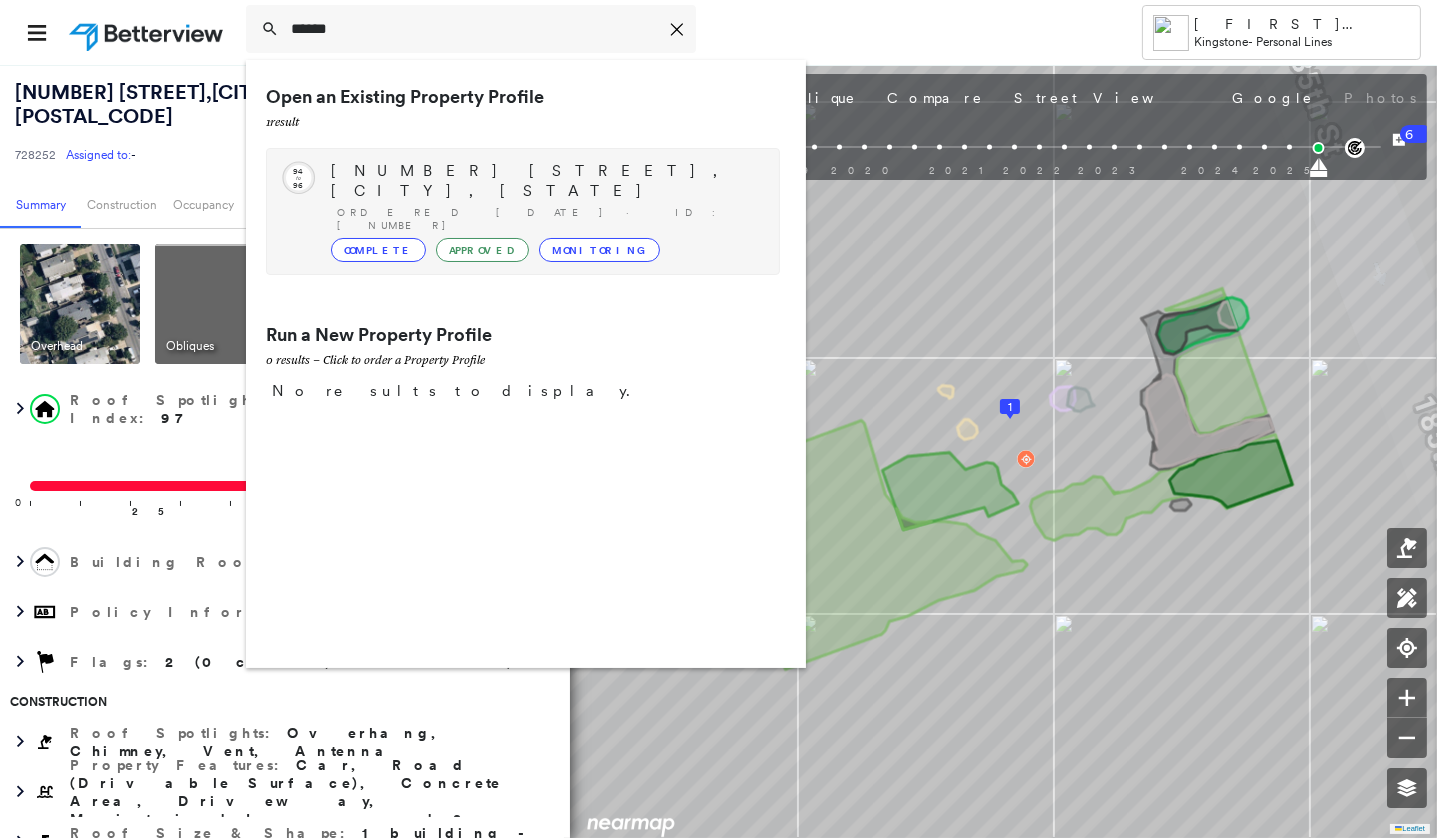 click on "Circled Text Icon 94 to 96 225 23 108th Ave, Queens Village, NY 11429 Ordered 07/03/25 · ID: 724615 Complete Approved Monitoring" at bounding box center [523, 211] 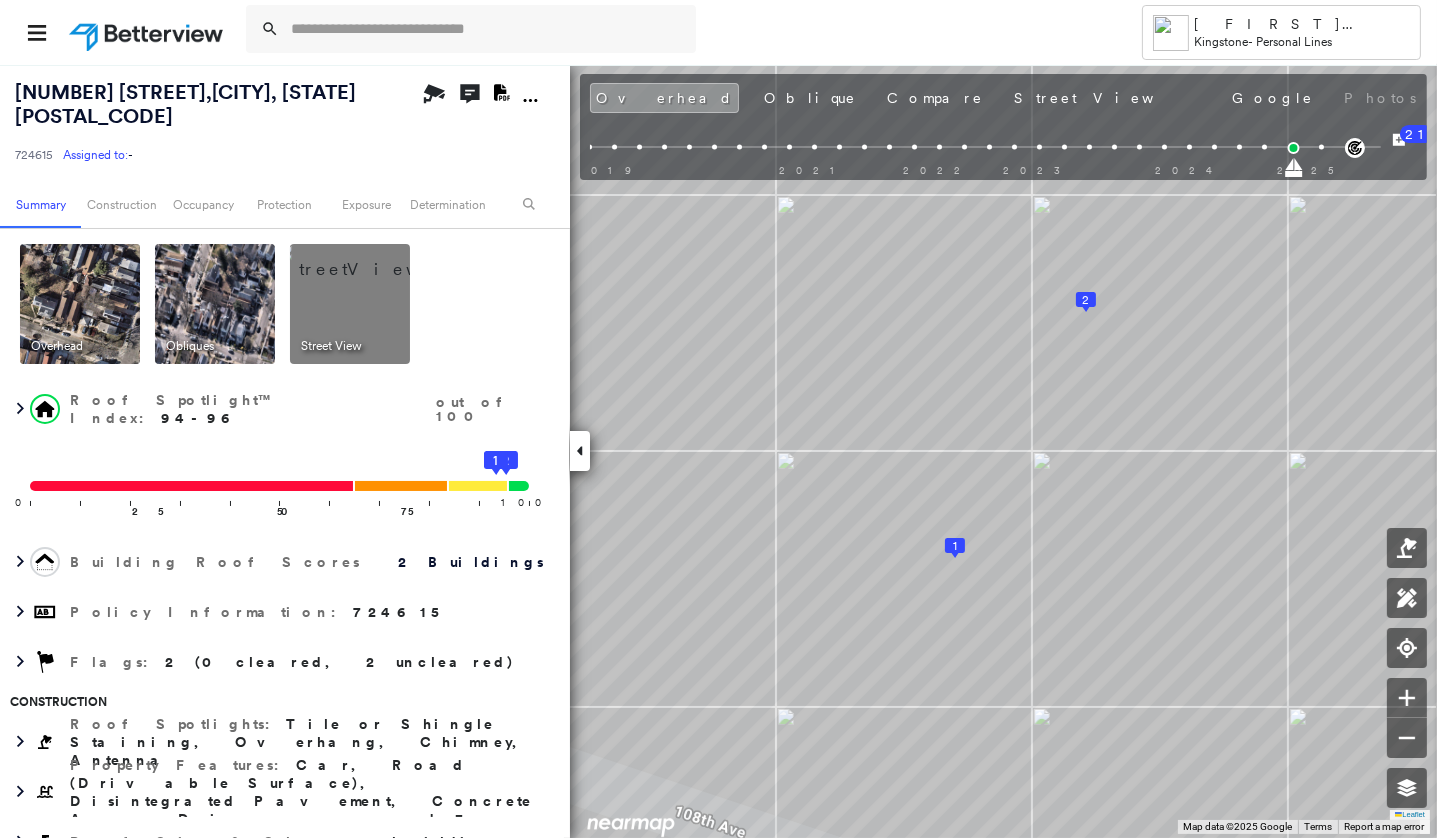 click at bounding box center [665, 32] 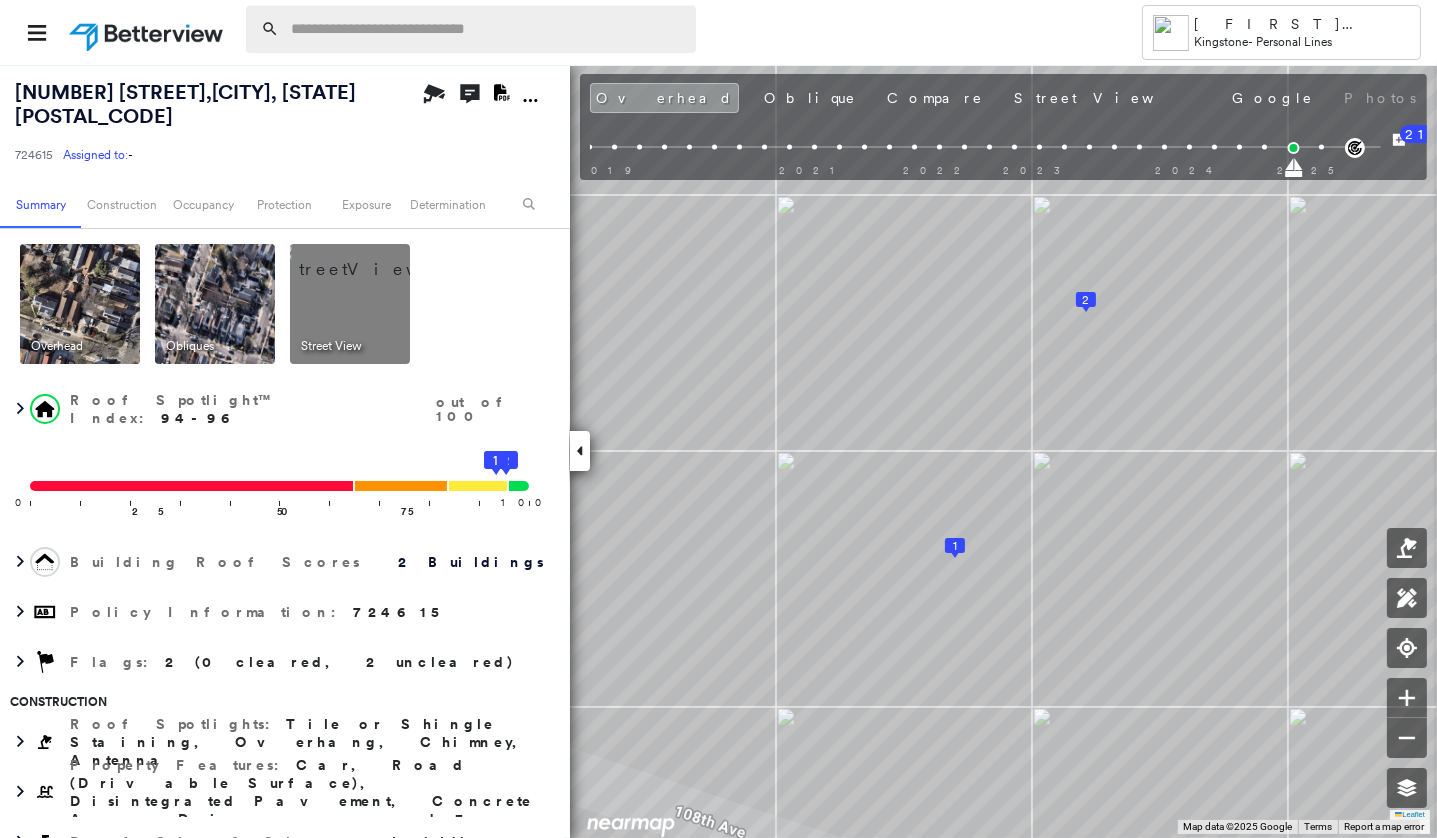 click at bounding box center (487, 29) 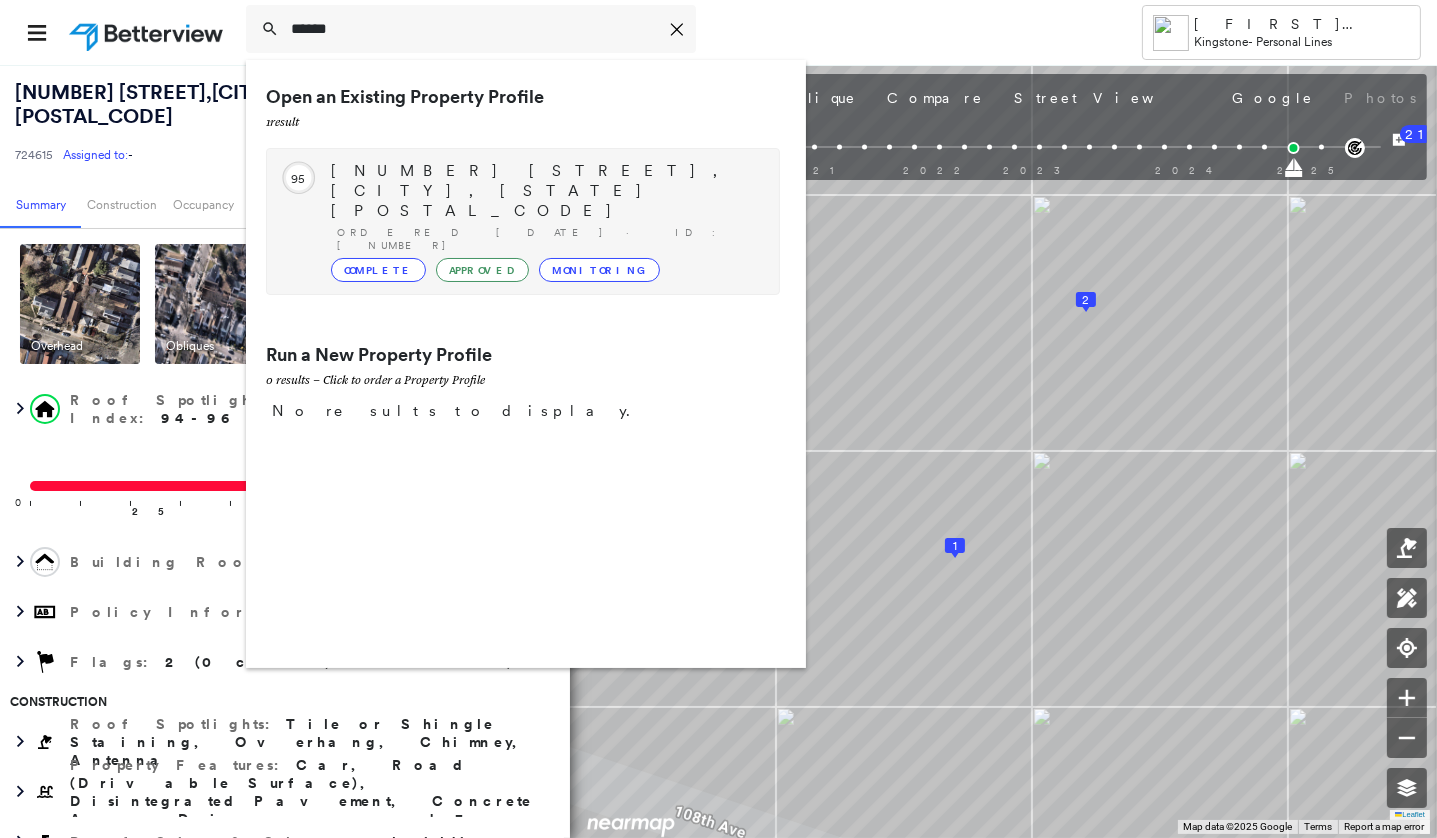 type on "******" 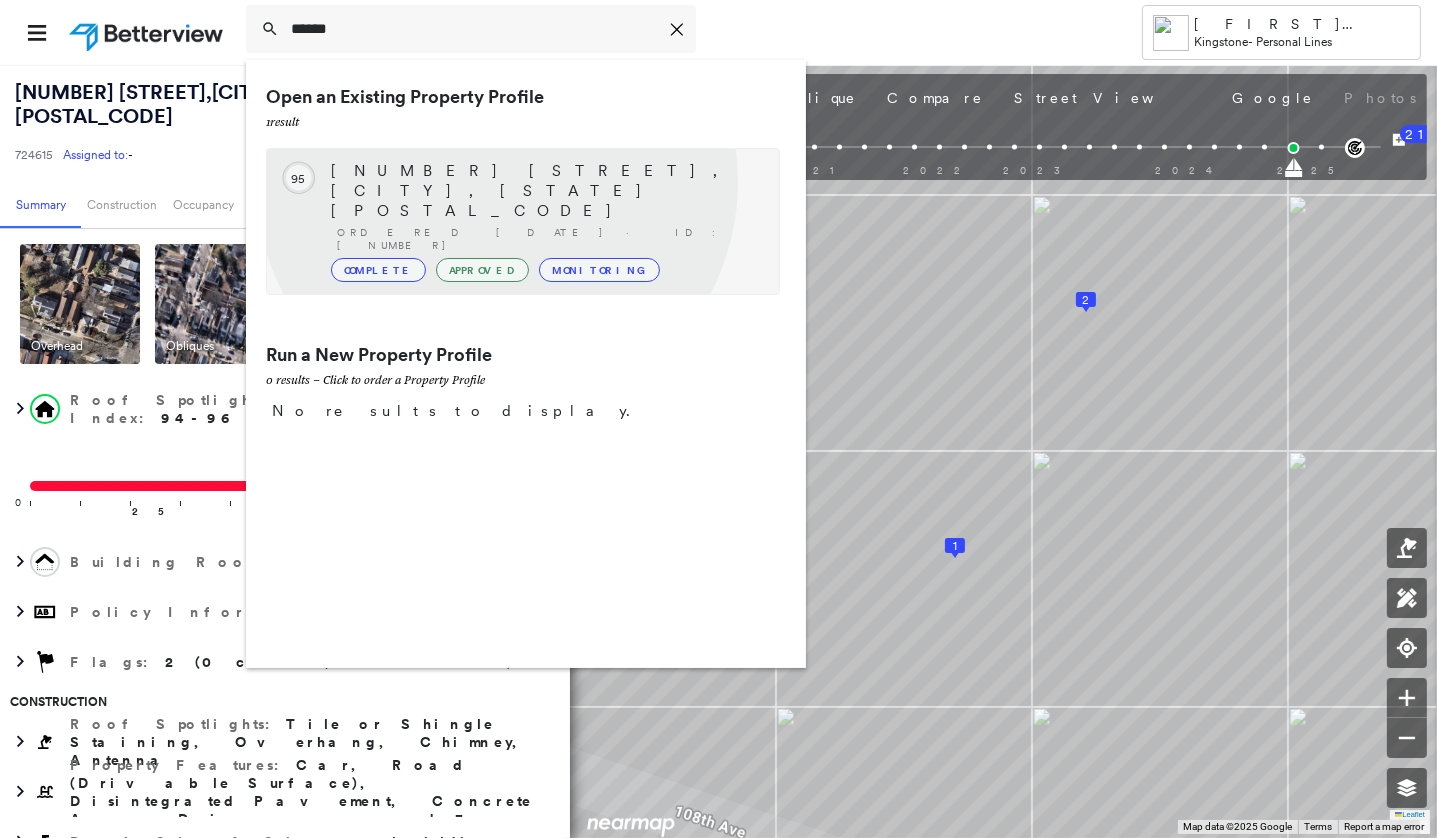 click on "8 SHORE CLUB DRIVE, NEW ROCHELLE, NY 10805 Ordered 01/29/24 · ID: 287366 Complete Approved Monitoring" at bounding box center (545, 221) 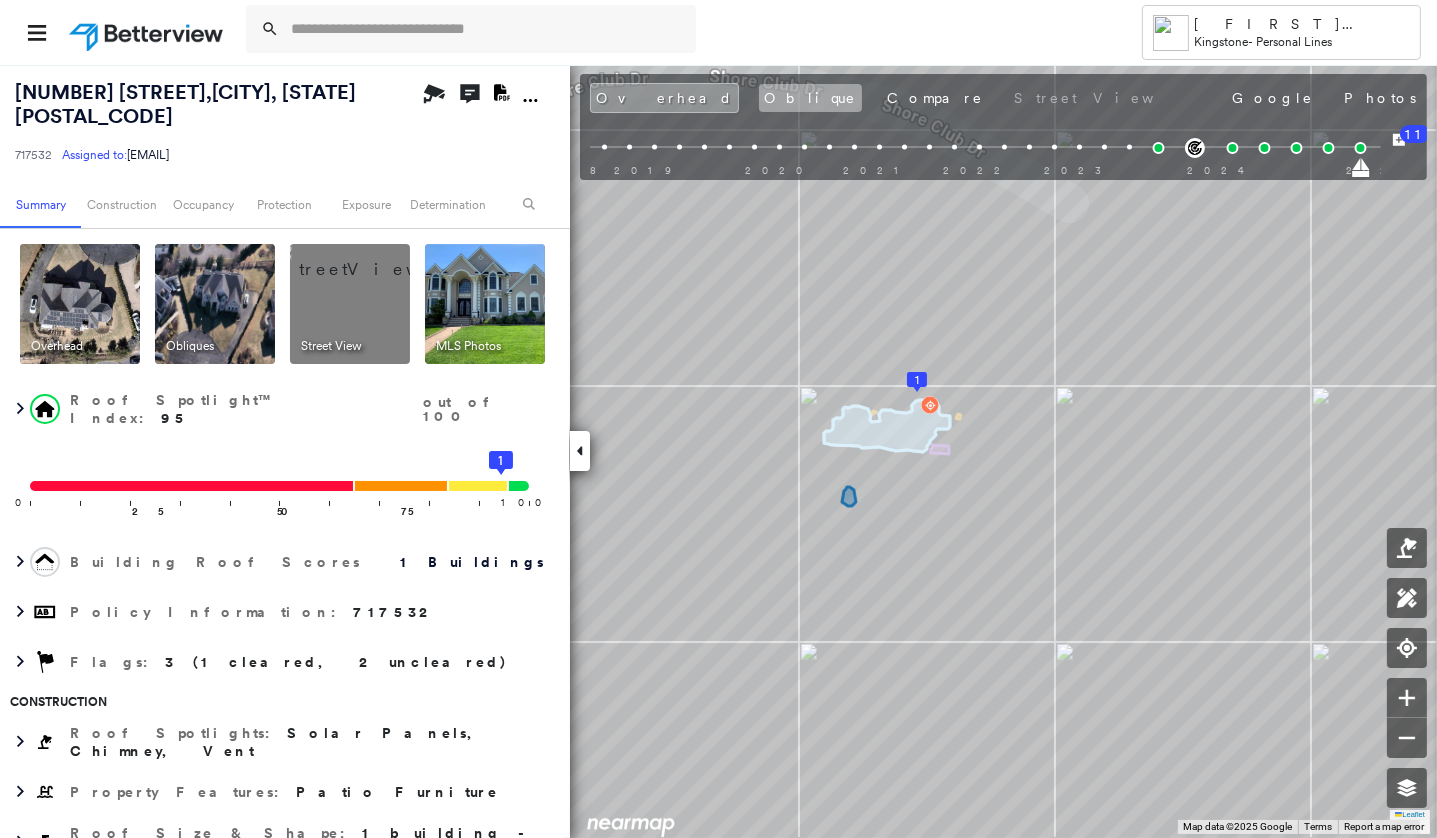 click on "Oblique" at bounding box center [810, 98] 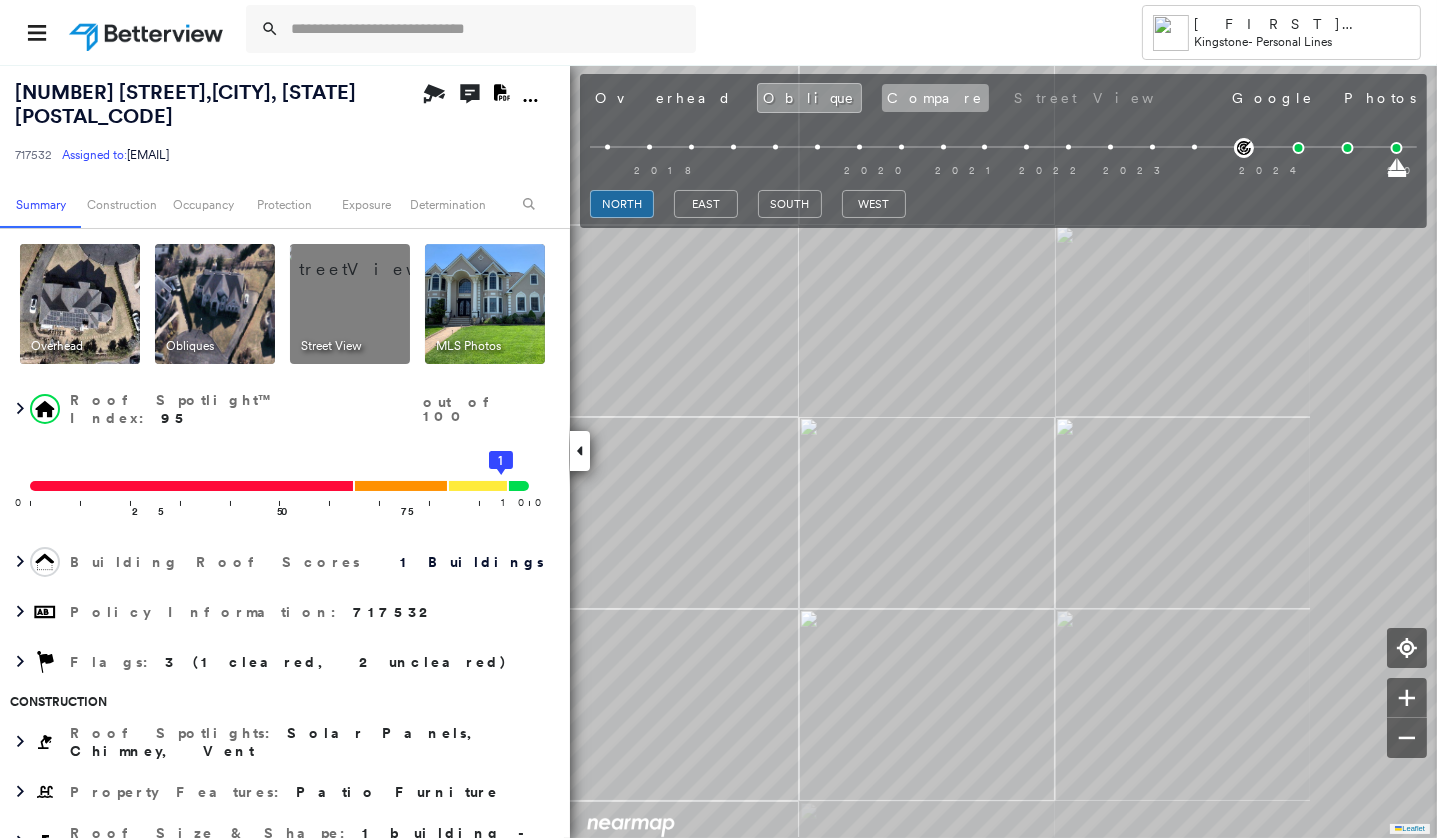 click on "Compare" at bounding box center [935, 98] 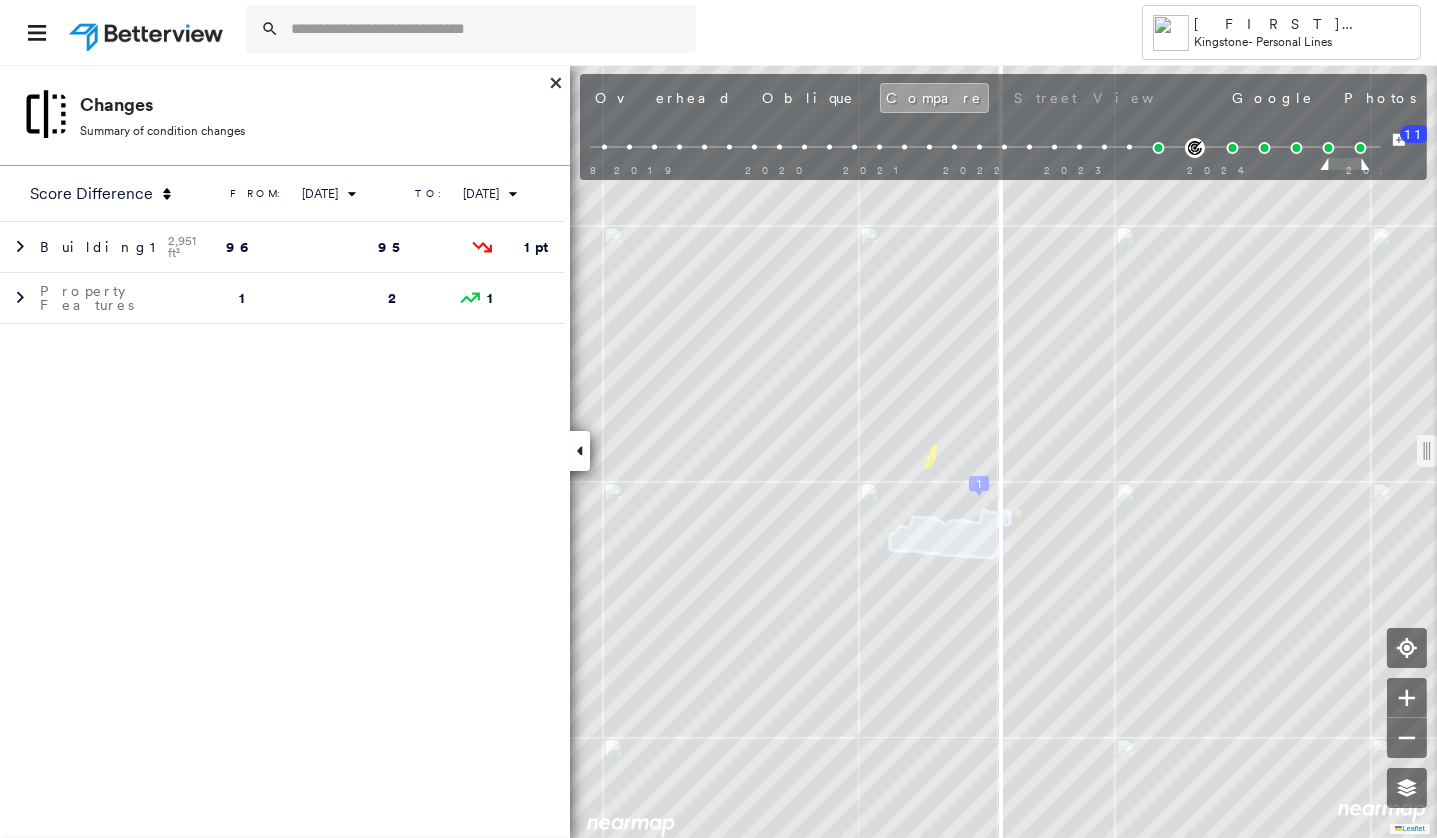 click on "Overhead Oblique Compare Street View Google Photos October 04, 2024" at bounding box center (1003, 97) 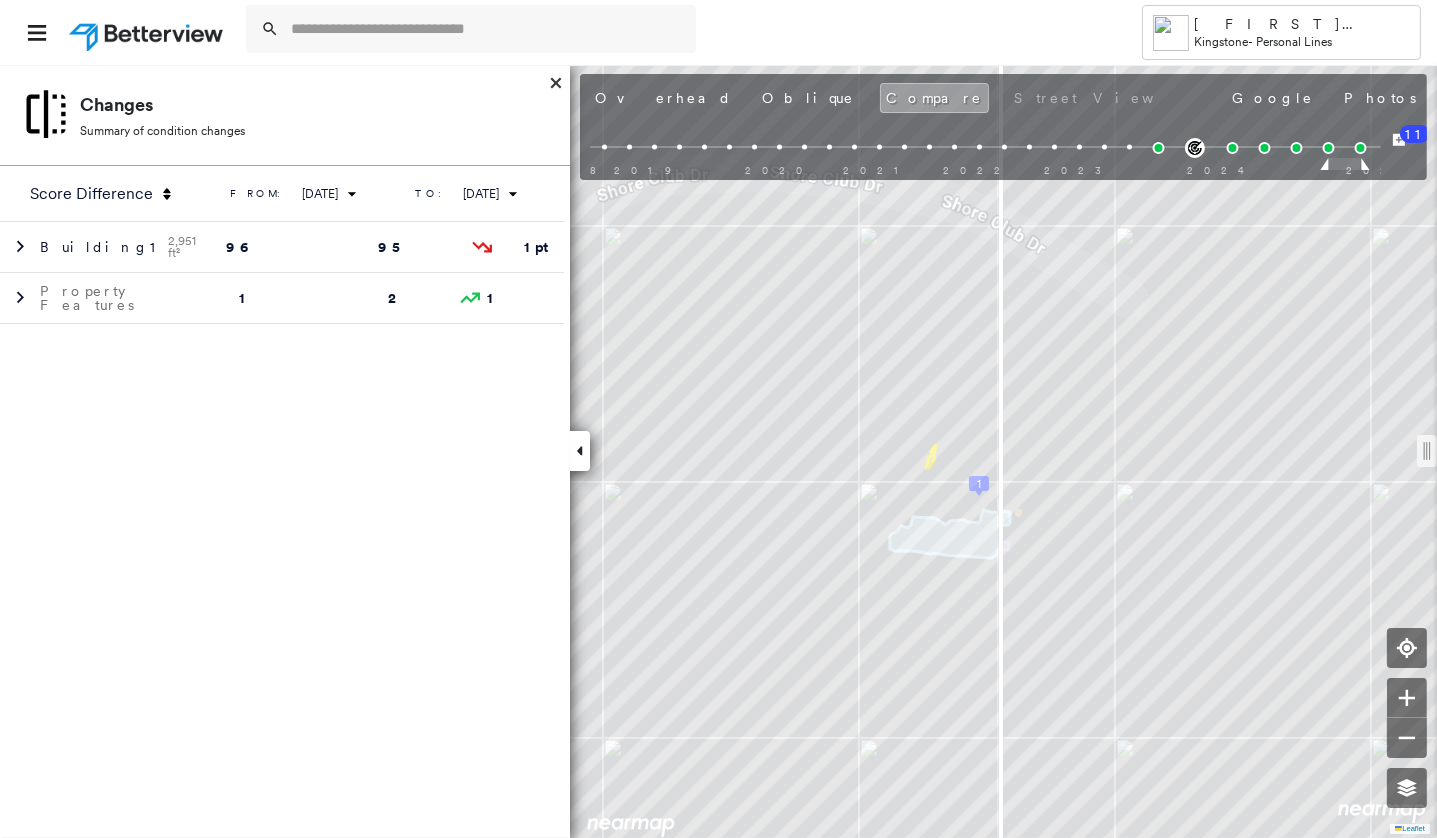click on "Overhead Oblique Compare Street View Google Photos" at bounding box center (1005, 98) 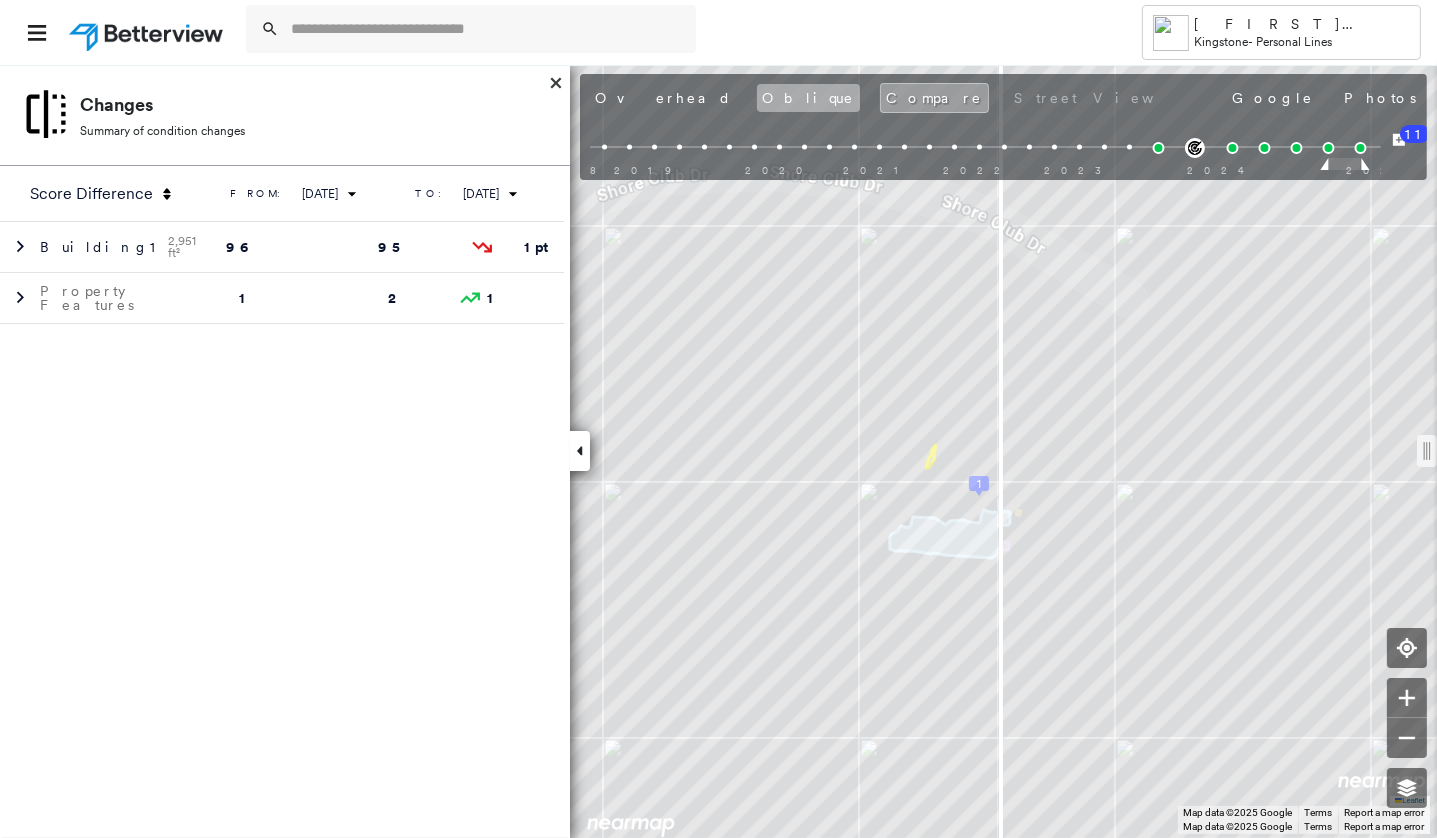 click on "Oblique" at bounding box center (808, 98) 